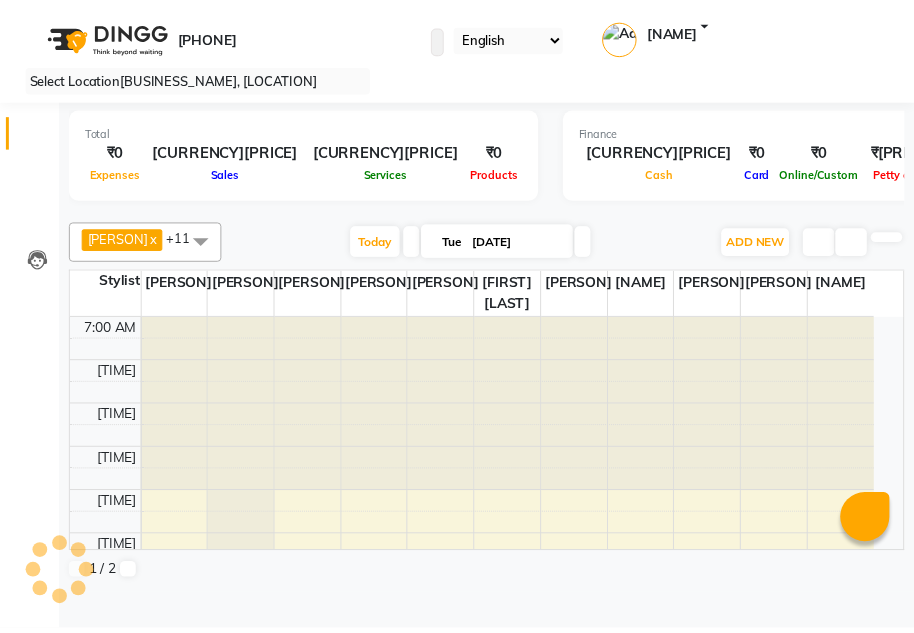 scroll, scrollTop: 0, scrollLeft: 0, axis: both 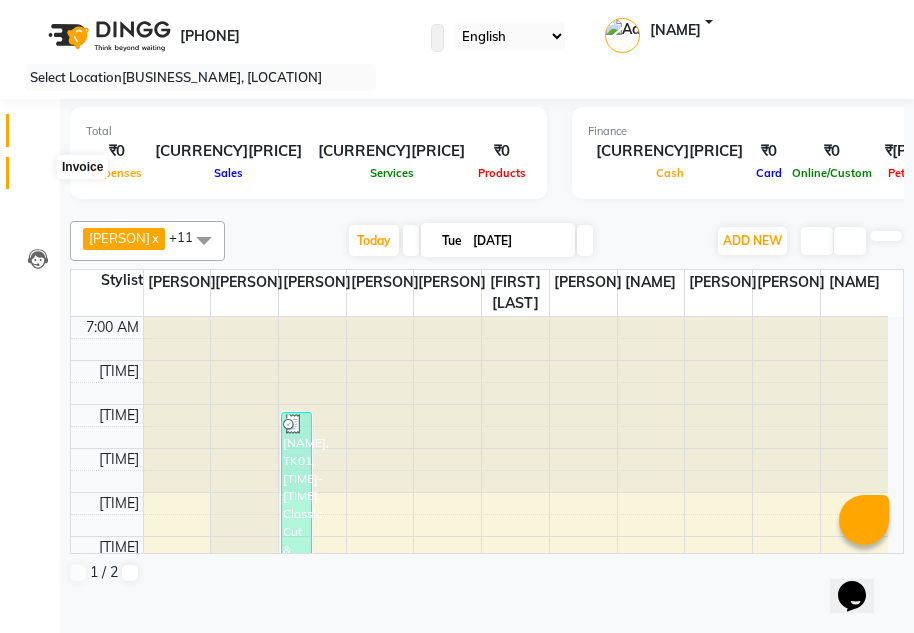 click at bounding box center [38, 178] 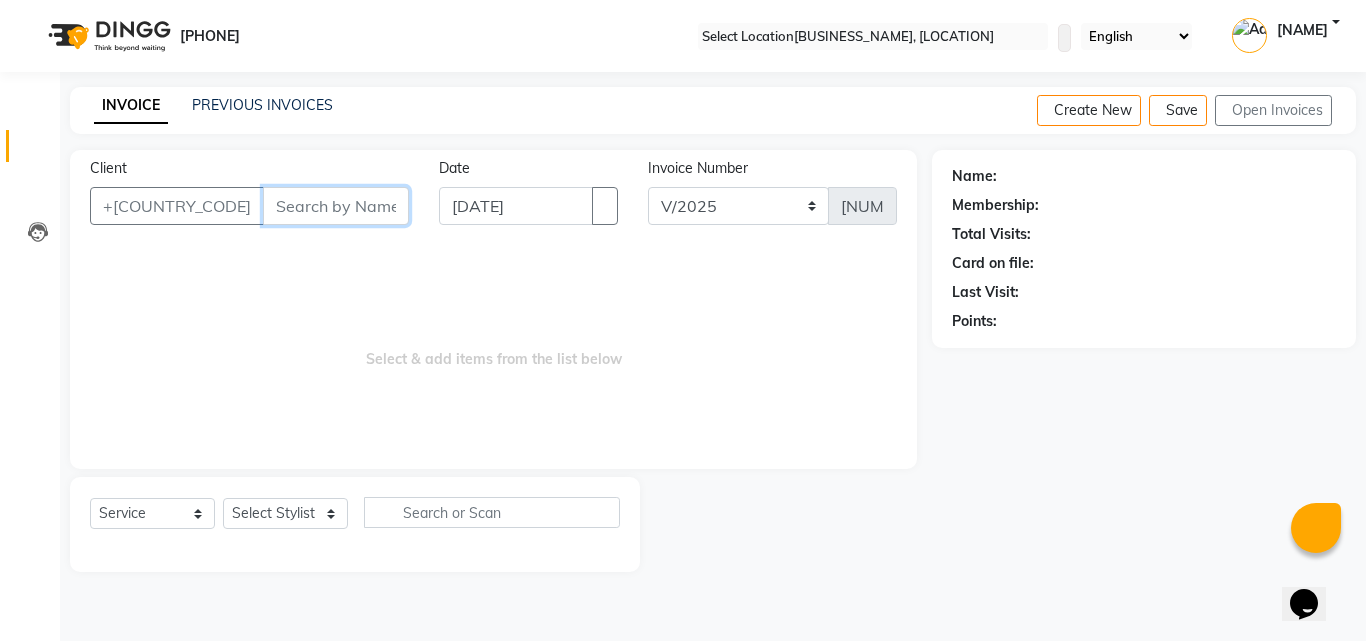 click on "Client" at bounding box center (336, 206) 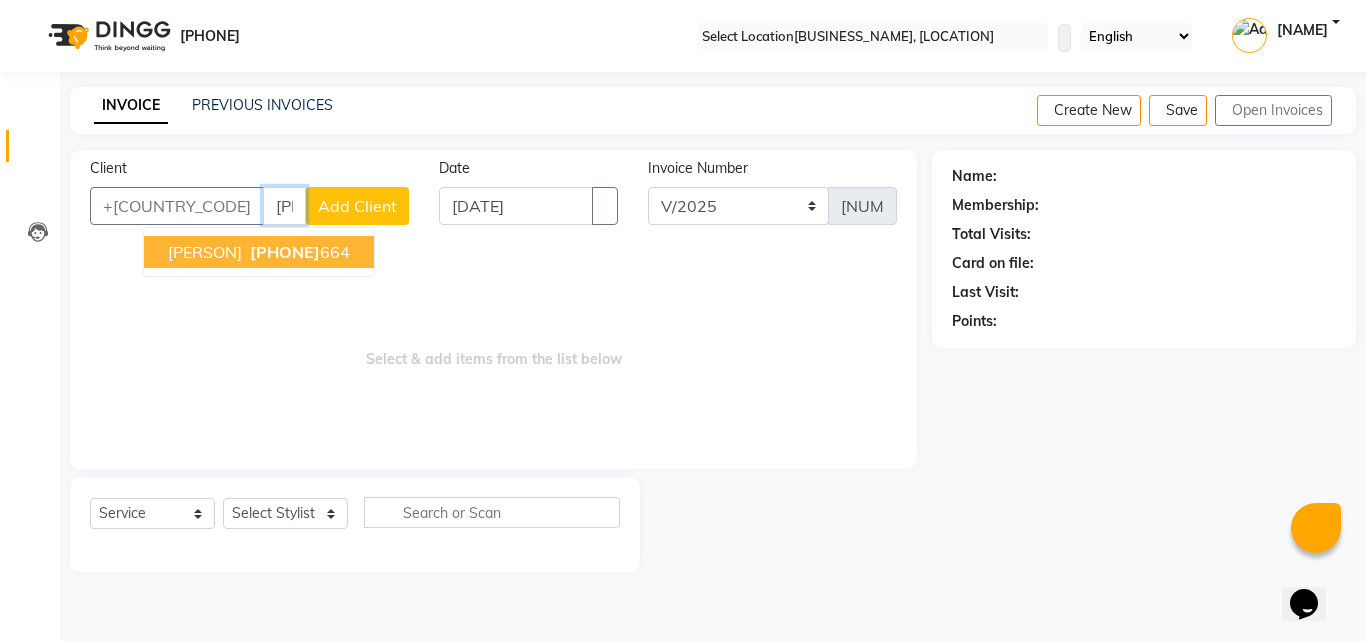 type on "[PHONE]" 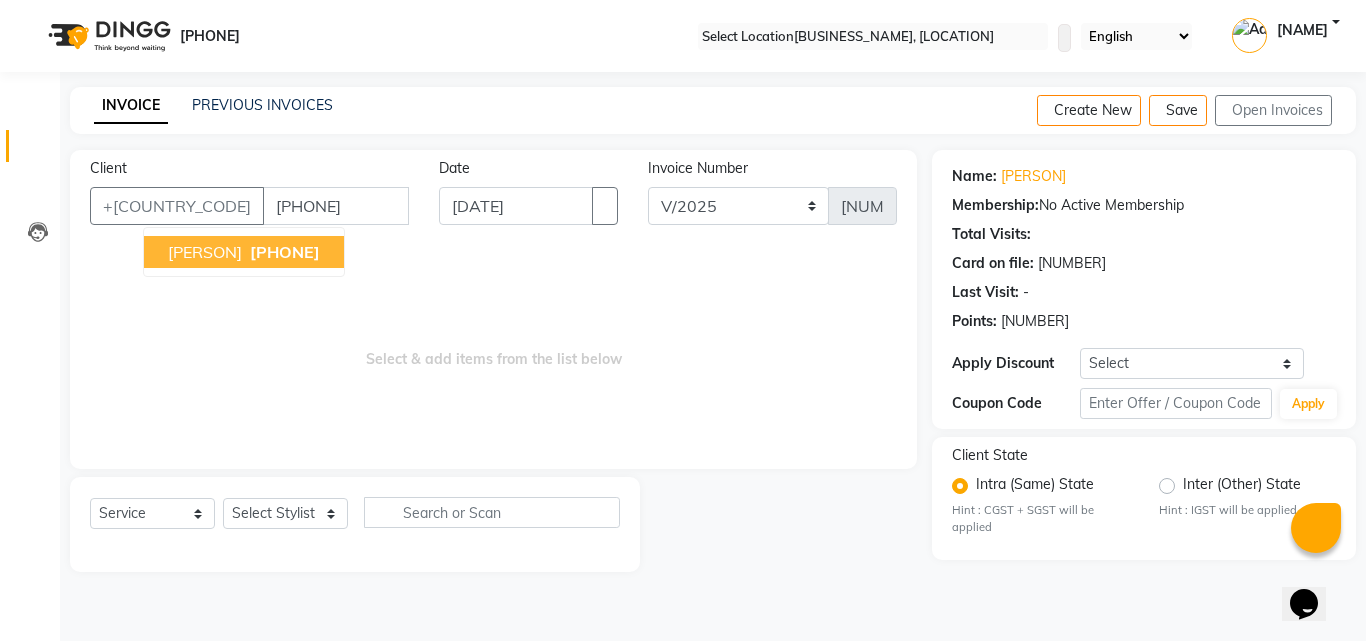 click on "[PERSON] [PHONE]" at bounding box center [244, 252] 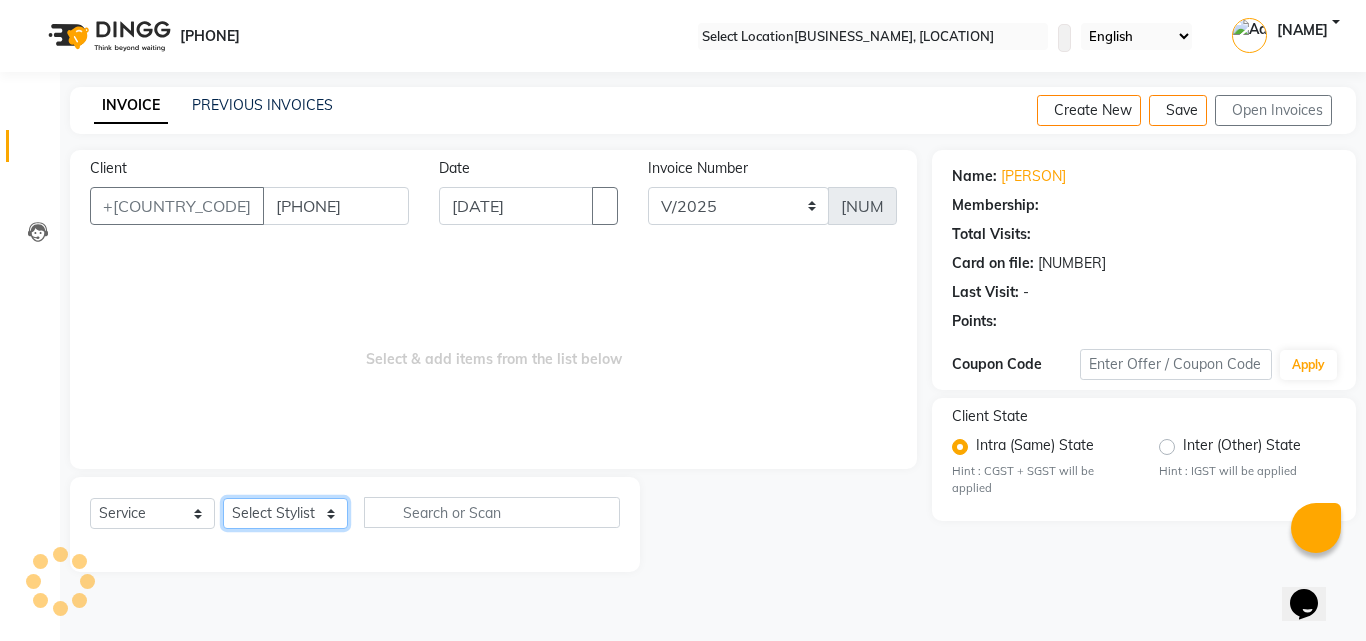 click on "Select Stylist [PERSON] [PERSON] [PERSON] [PERSON] [PERSON] [PERSON] [PERSON]" at bounding box center [285, 513] 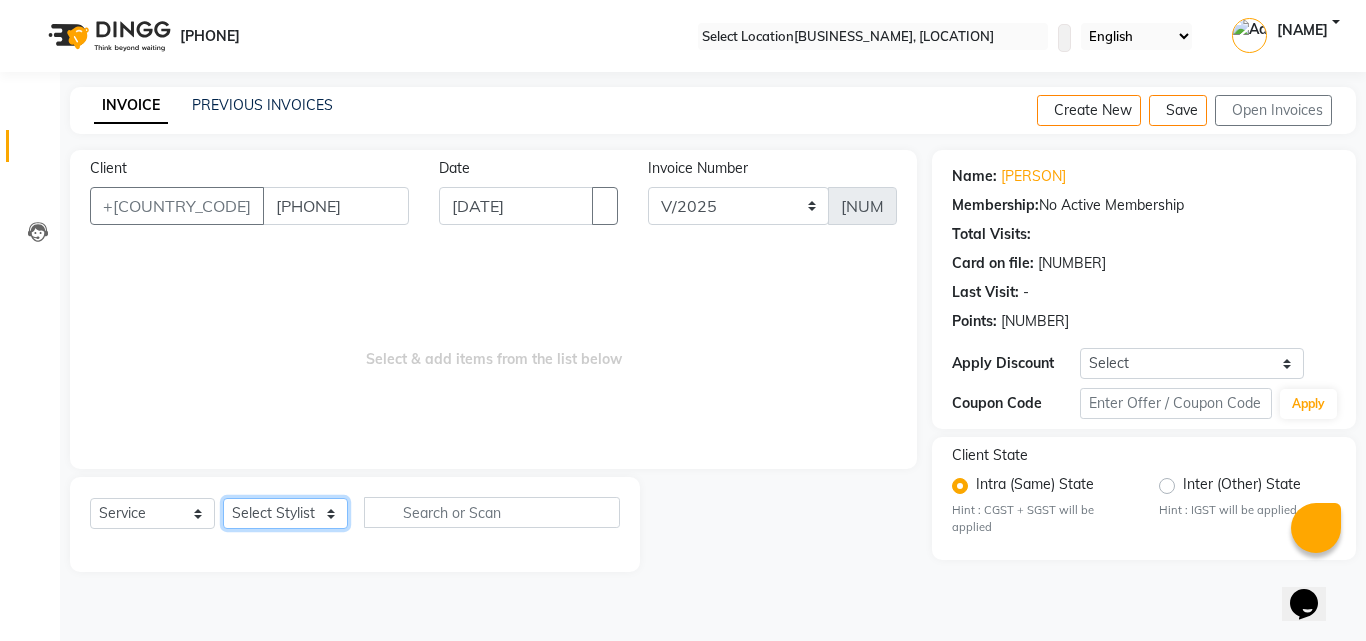 select on "[NUMBER]" 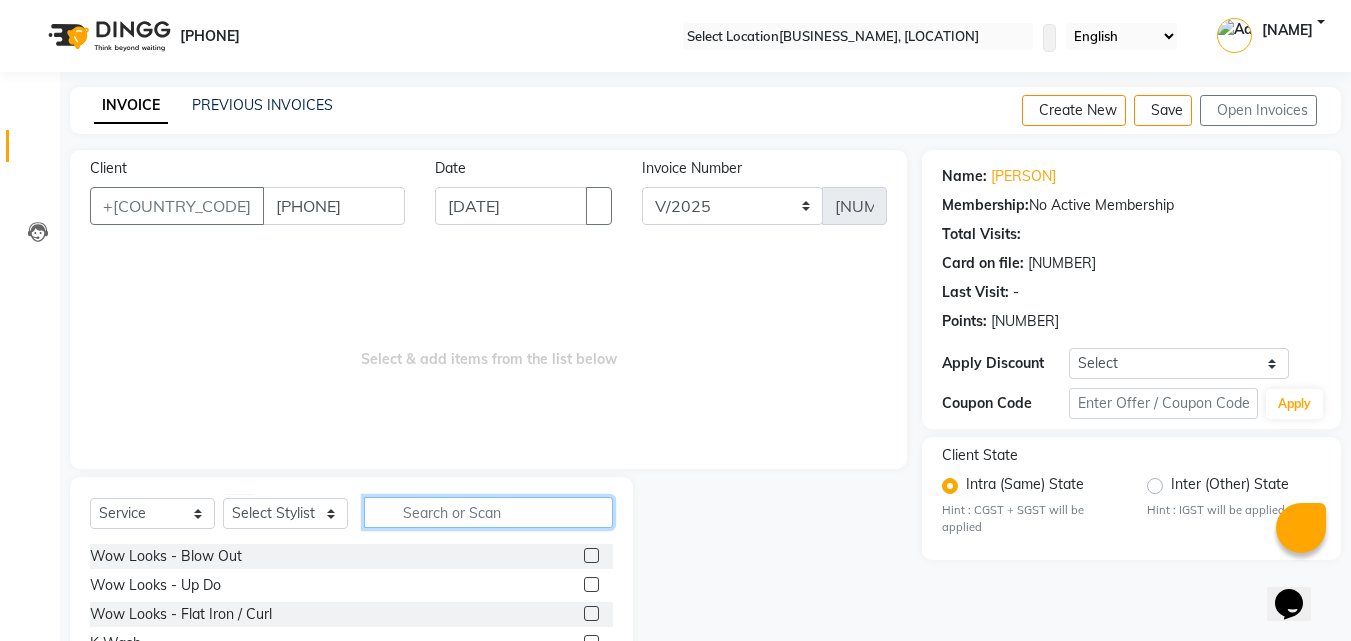 click at bounding box center [488, 512] 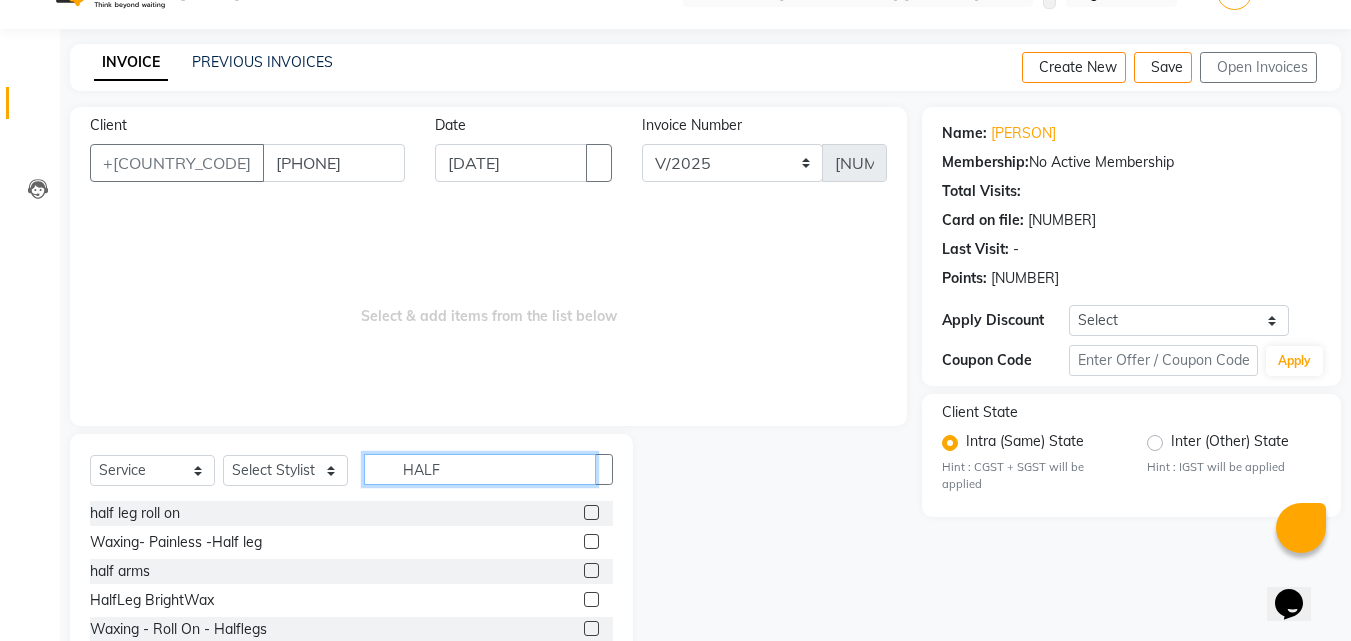 scroll, scrollTop: 105, scrollLeft: 0, axis: vertical 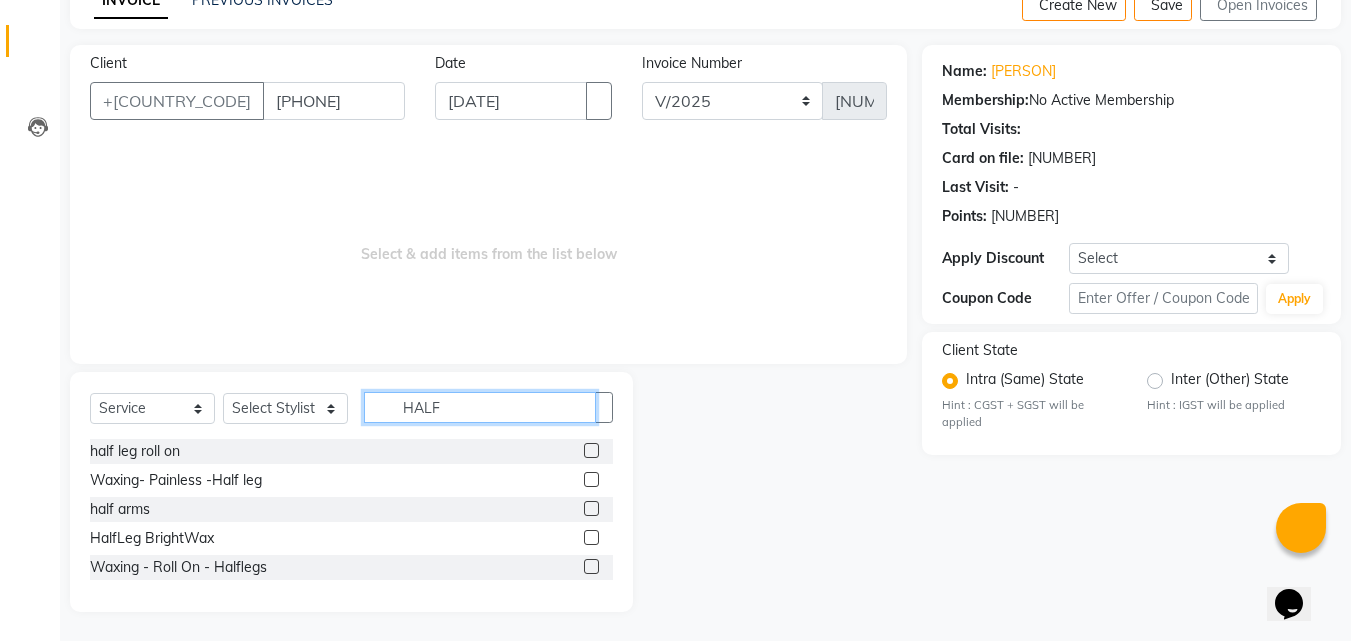 type on "HALF" 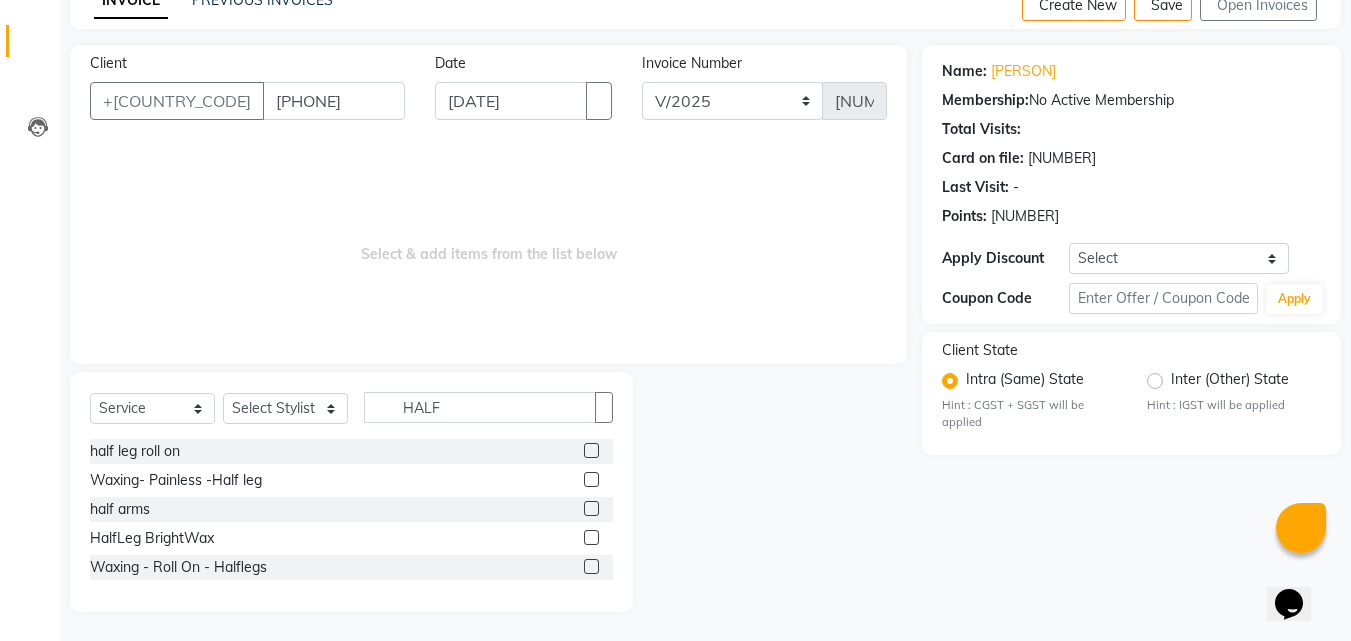 click at bounding box center [591, 450] 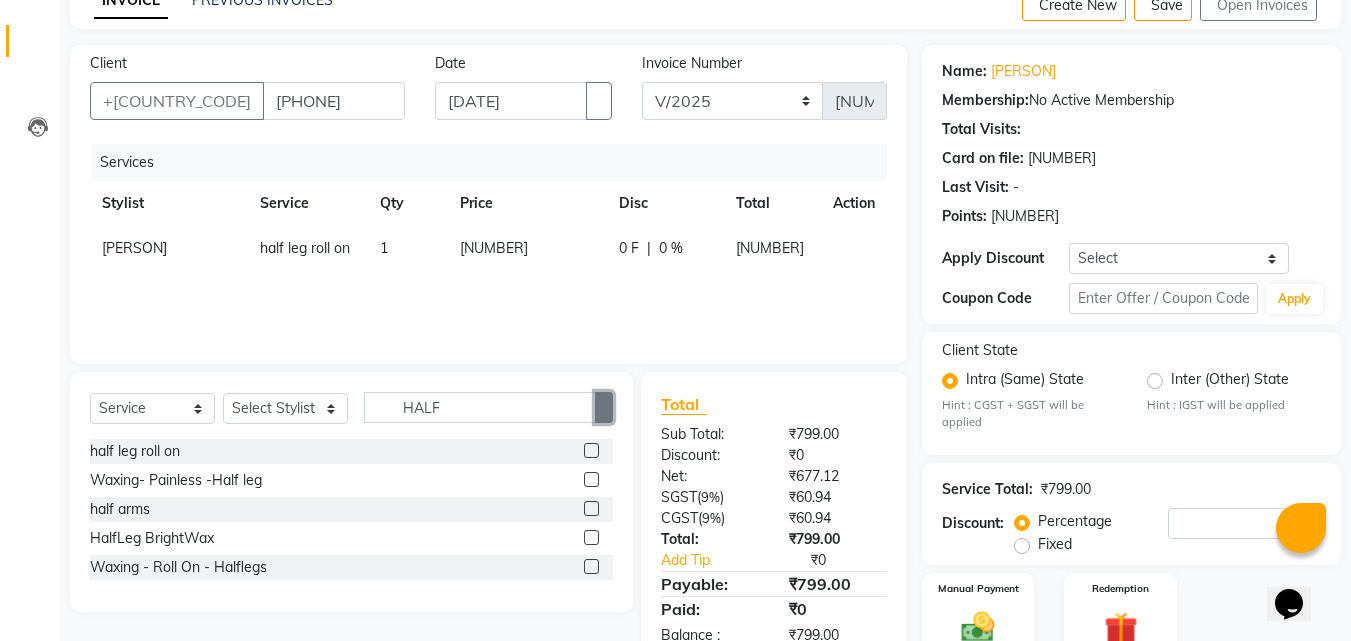 click at bounding box center (604, 408) 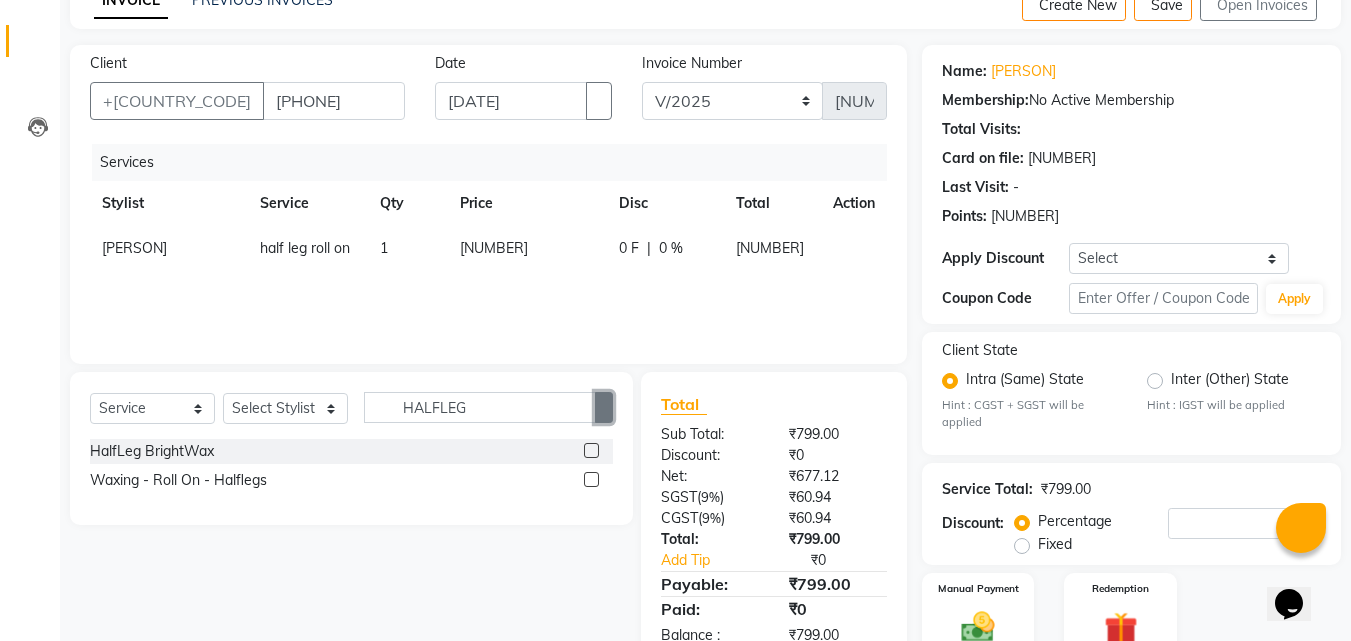 click at bounding box center (604, 407) 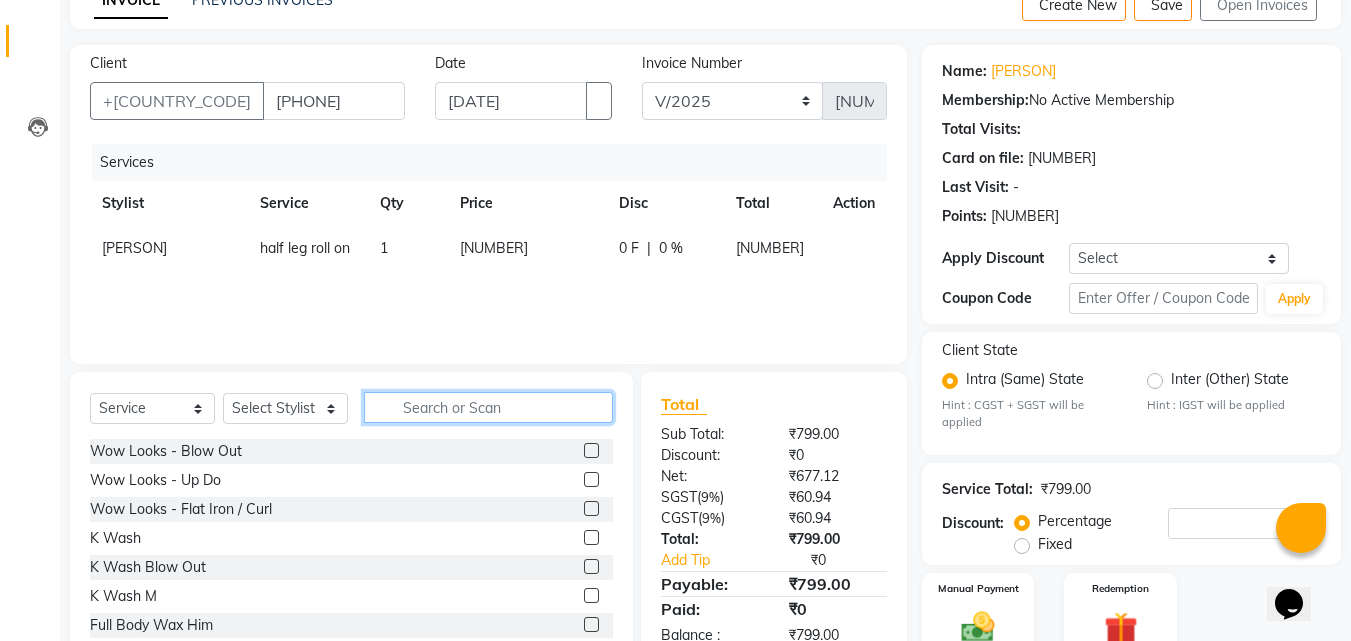 click at bounding box center [488, 407] 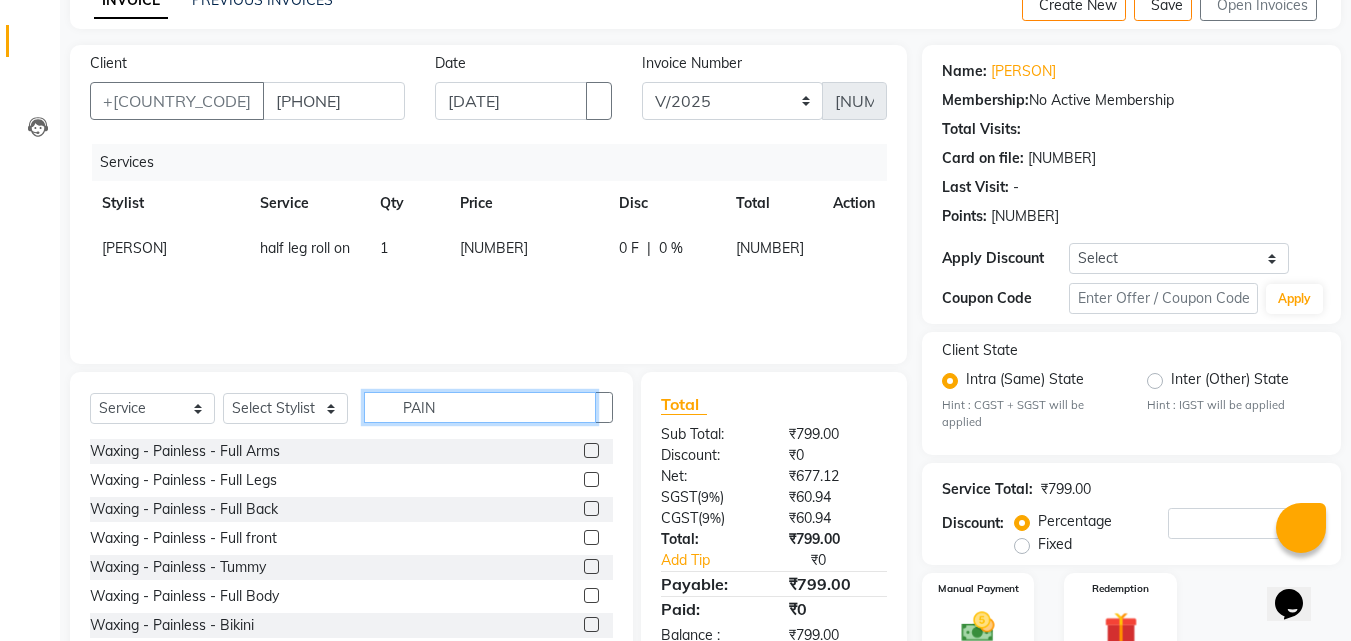 click on "PAIN" at bounding box center [480, 407] 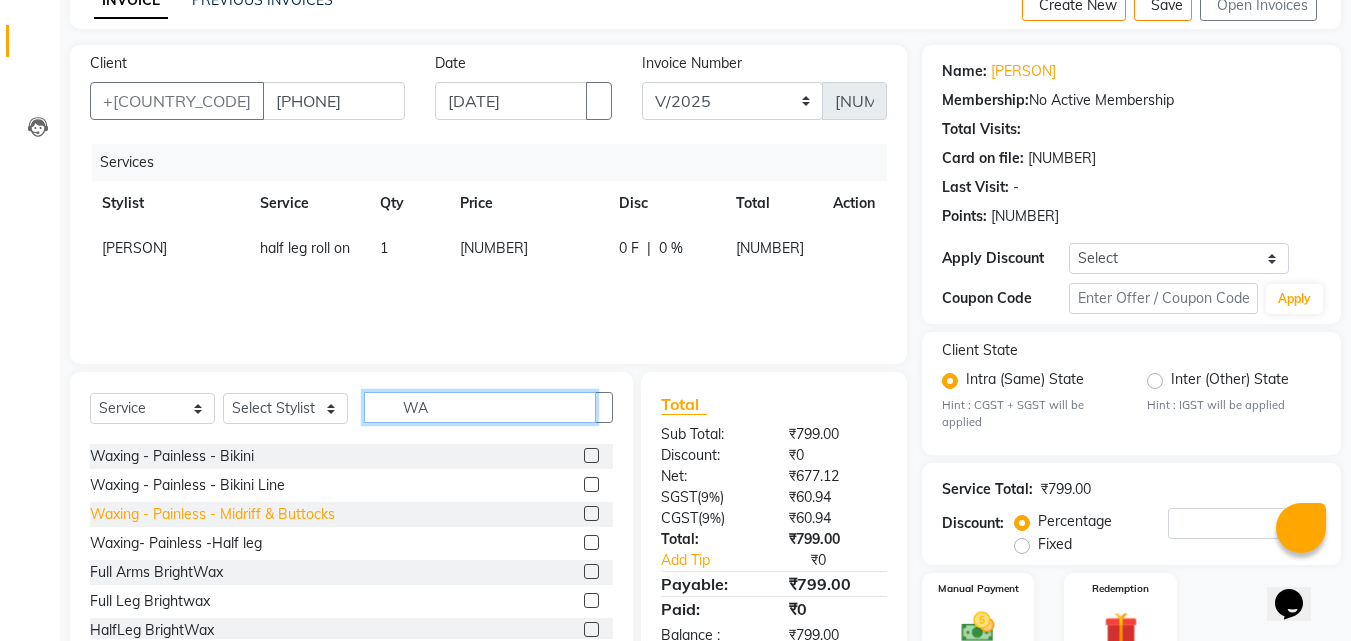 scroll, scrollTop: 500, scrollLeft: 0, axis: vertical 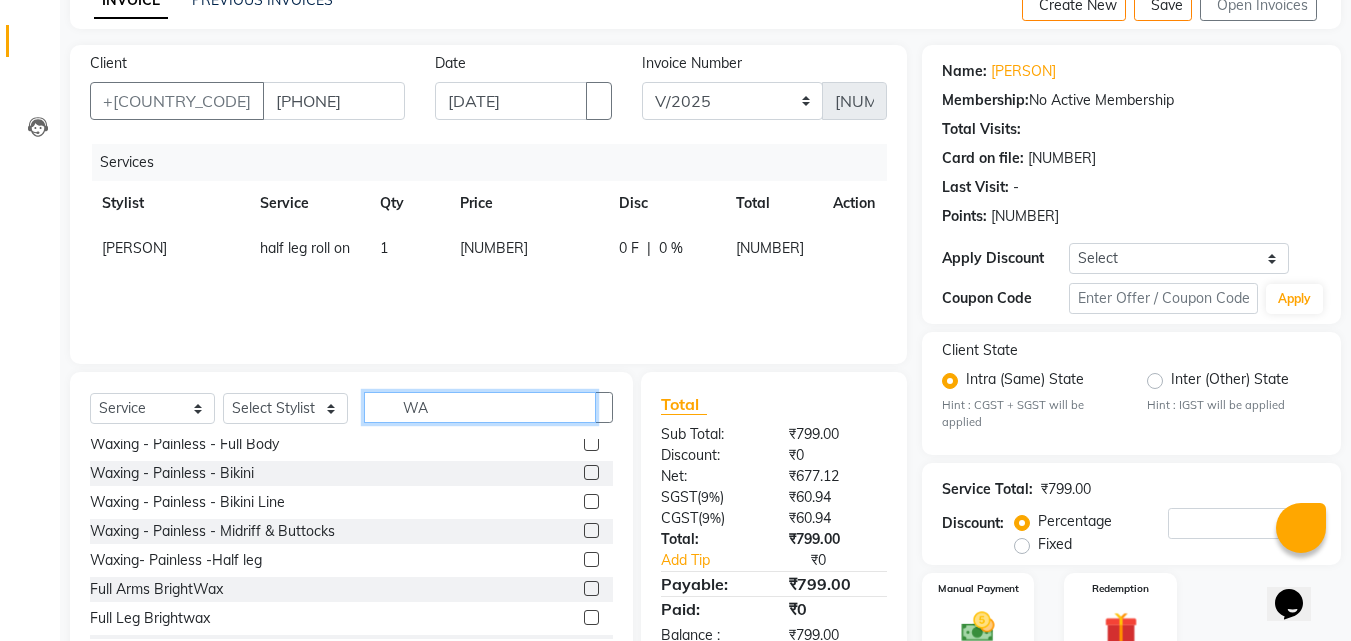 type on "WA" 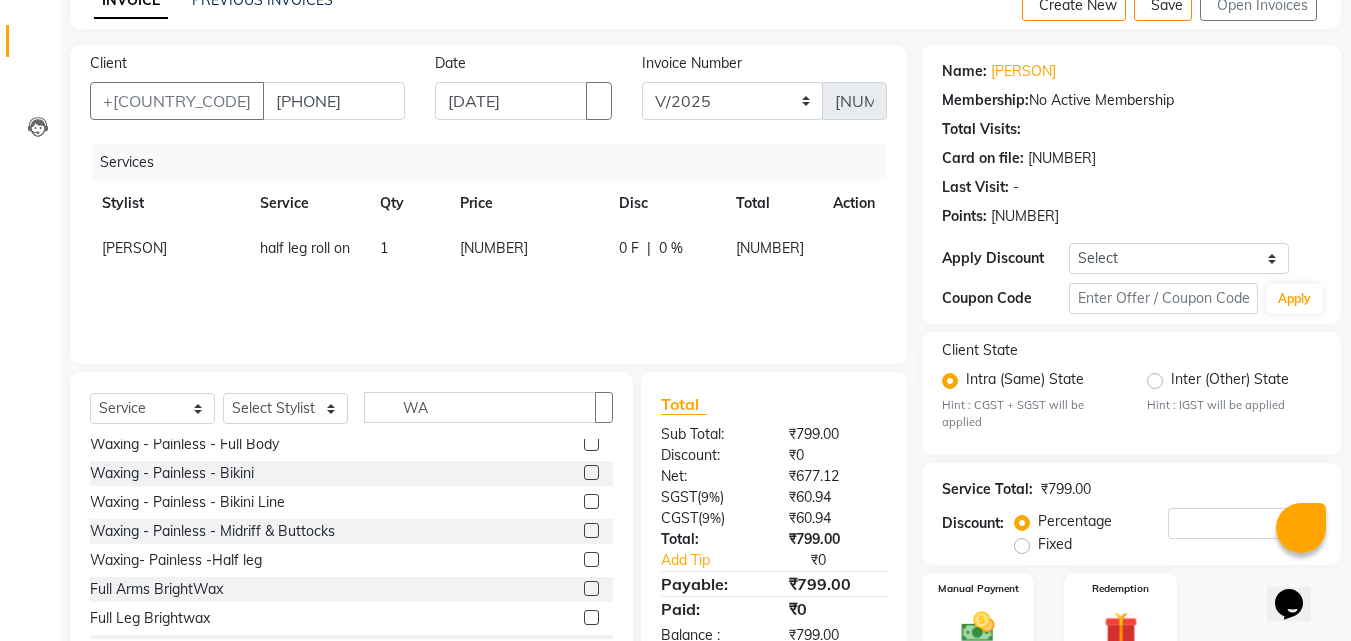 click at bounding box center (591, 559) 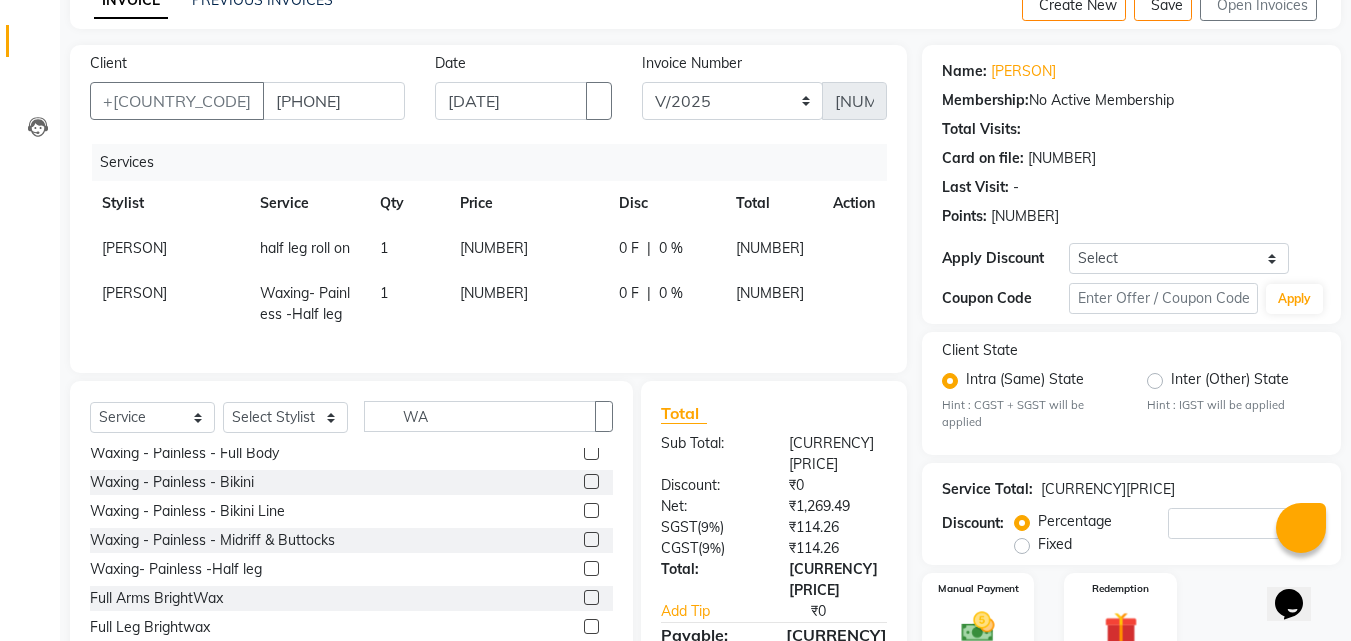 click at bounding box center [841, 238] 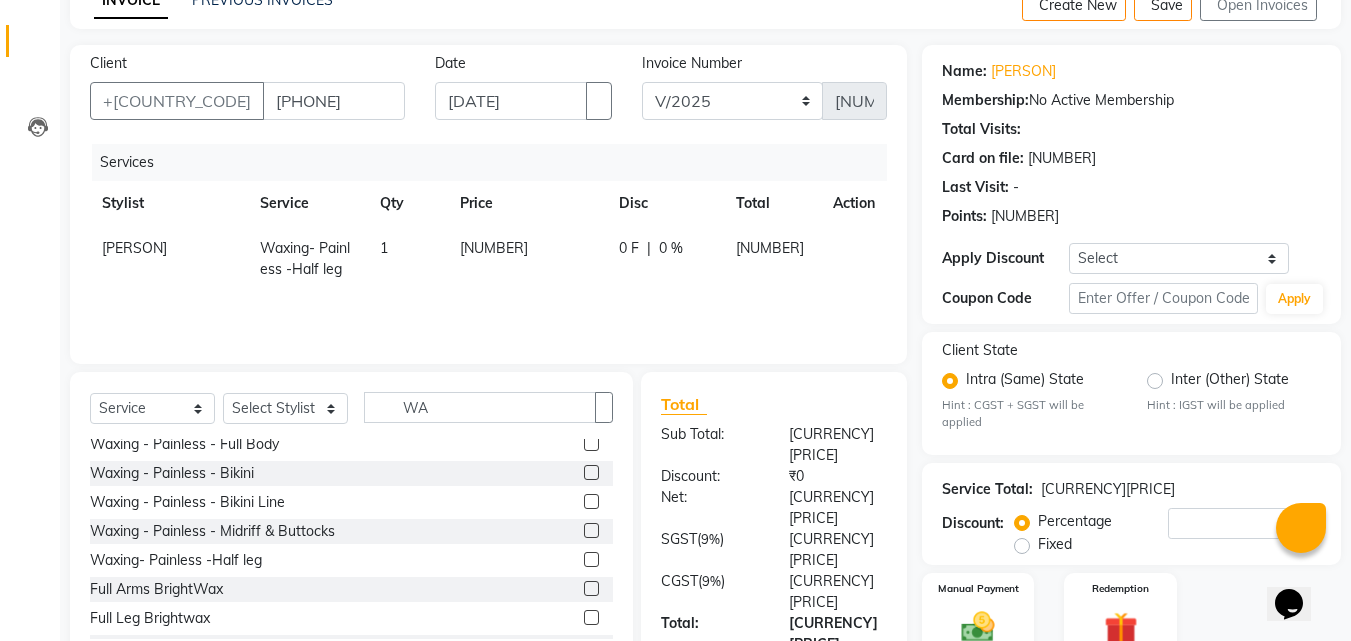 click at bounding box center [665, 248] 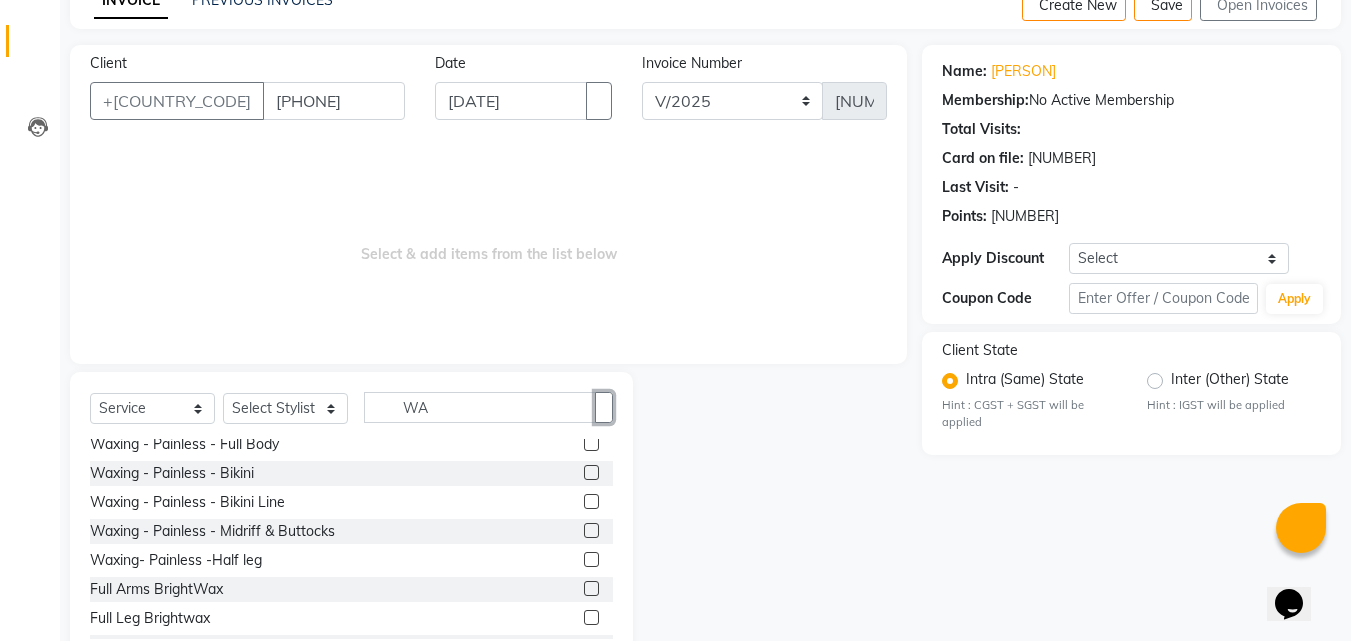 drag, startPoint x: 598, startPoint y: 405, endPoint x: 359, endPoint y: 423, distance: 239.67686 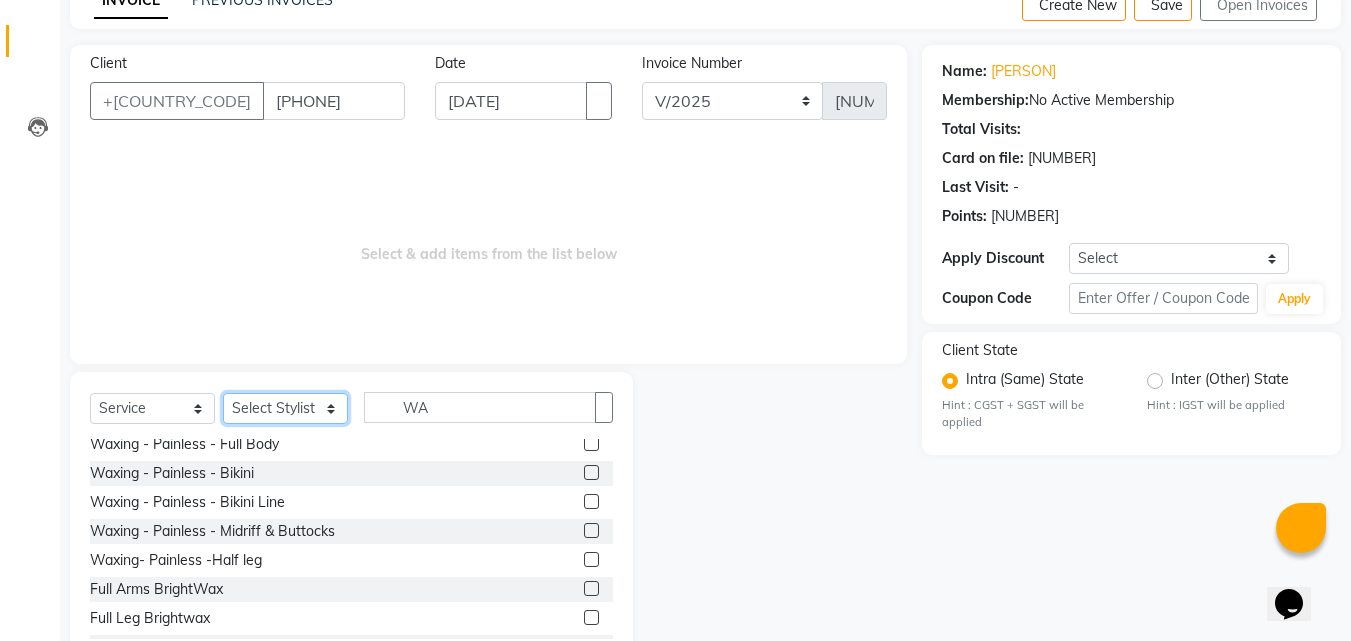 click on "Select Stylist [PERSON] [PERSON] [PERSON] [PERSON] [PERSON] [PERSON] [PERSON]" at bounding box center (285, 408) 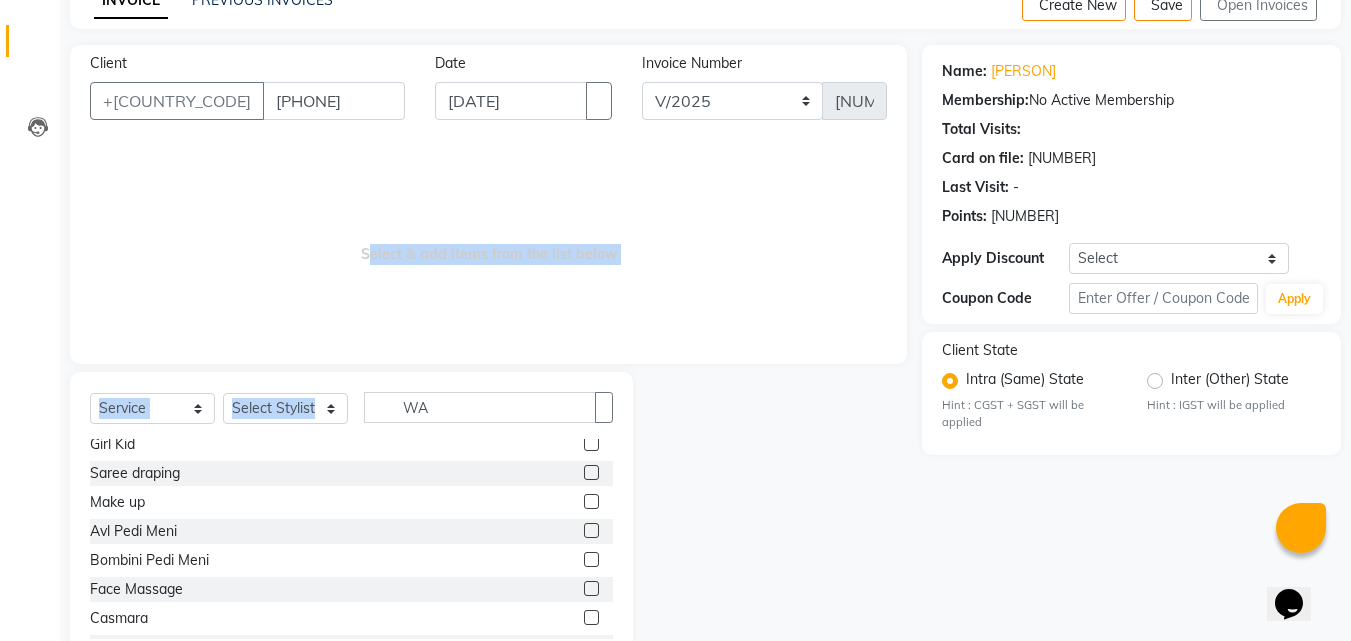 drag, startPoint x: 366, startPoint y: 330, endPoint x: 424, endPoint y: 426, distance: 112.1606 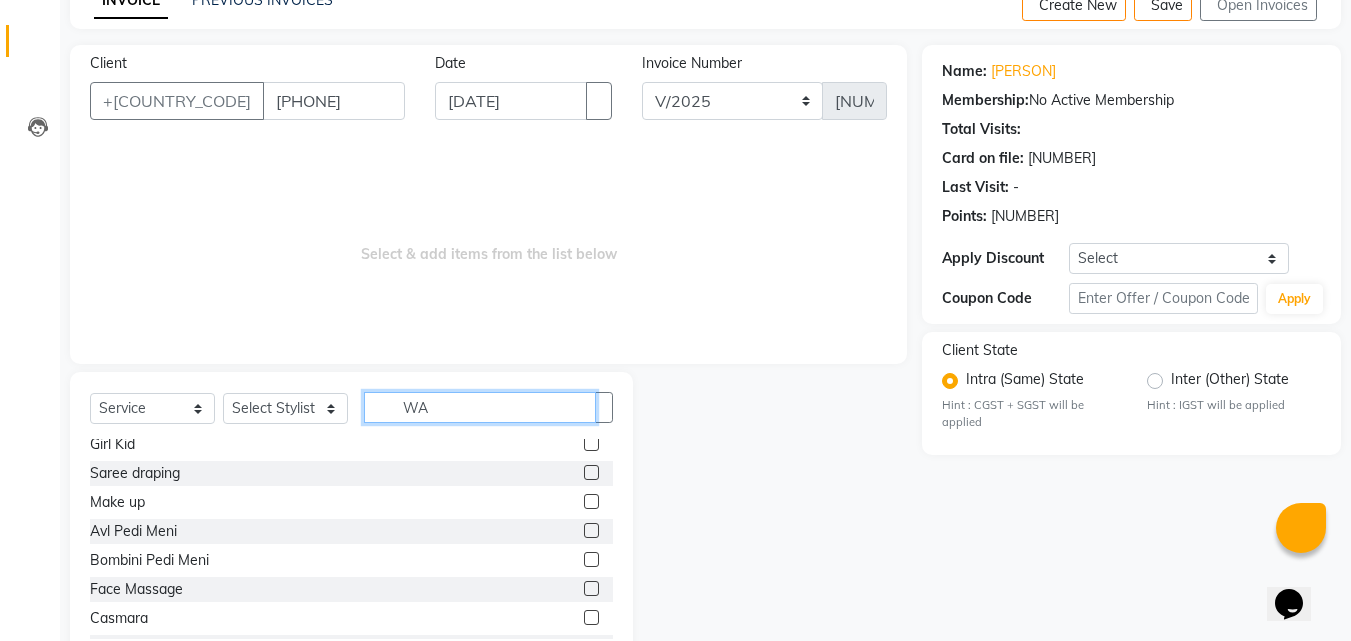 click on "WA" at bounding box center [480, 407] 